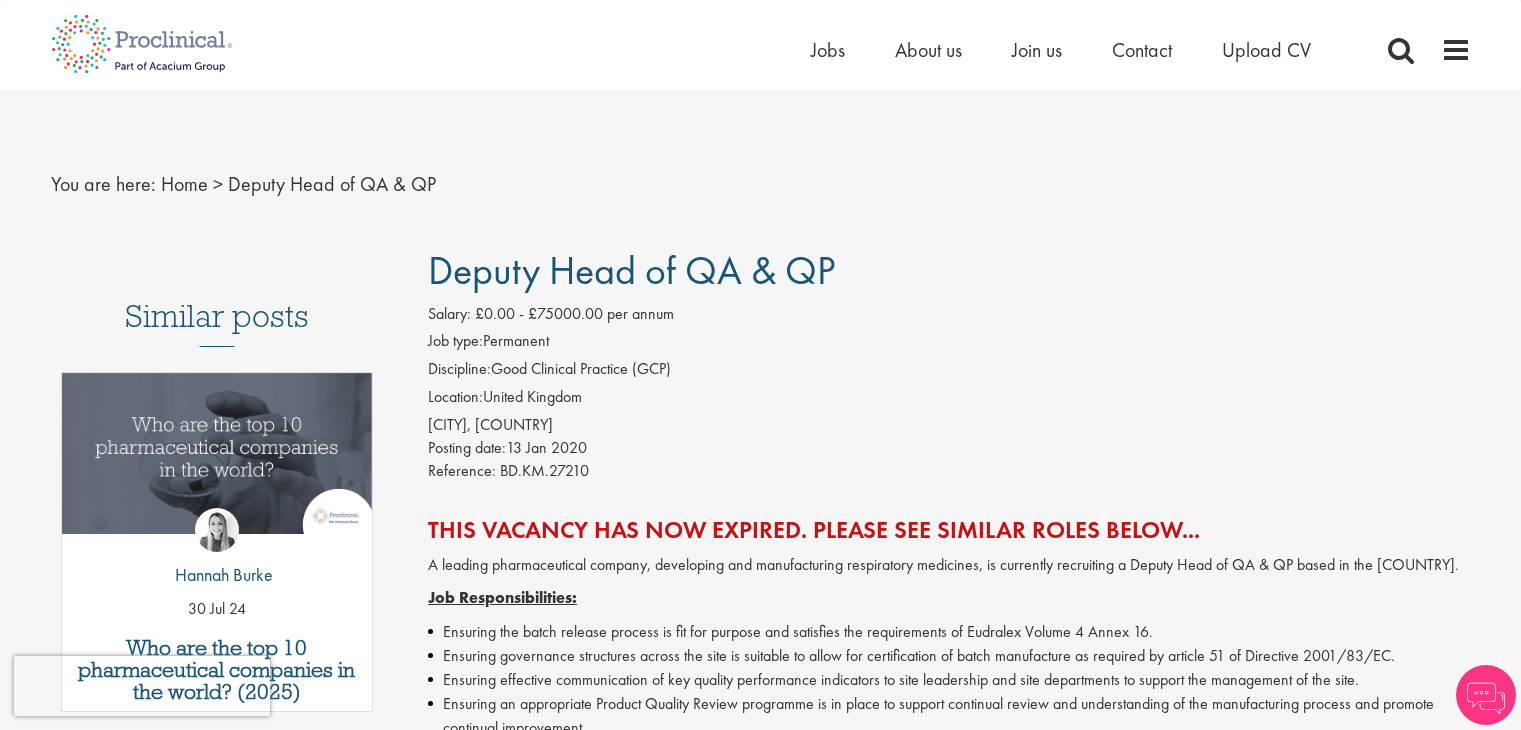 scroll, scrollTop: 0, scrollLeft: 0, axis: both 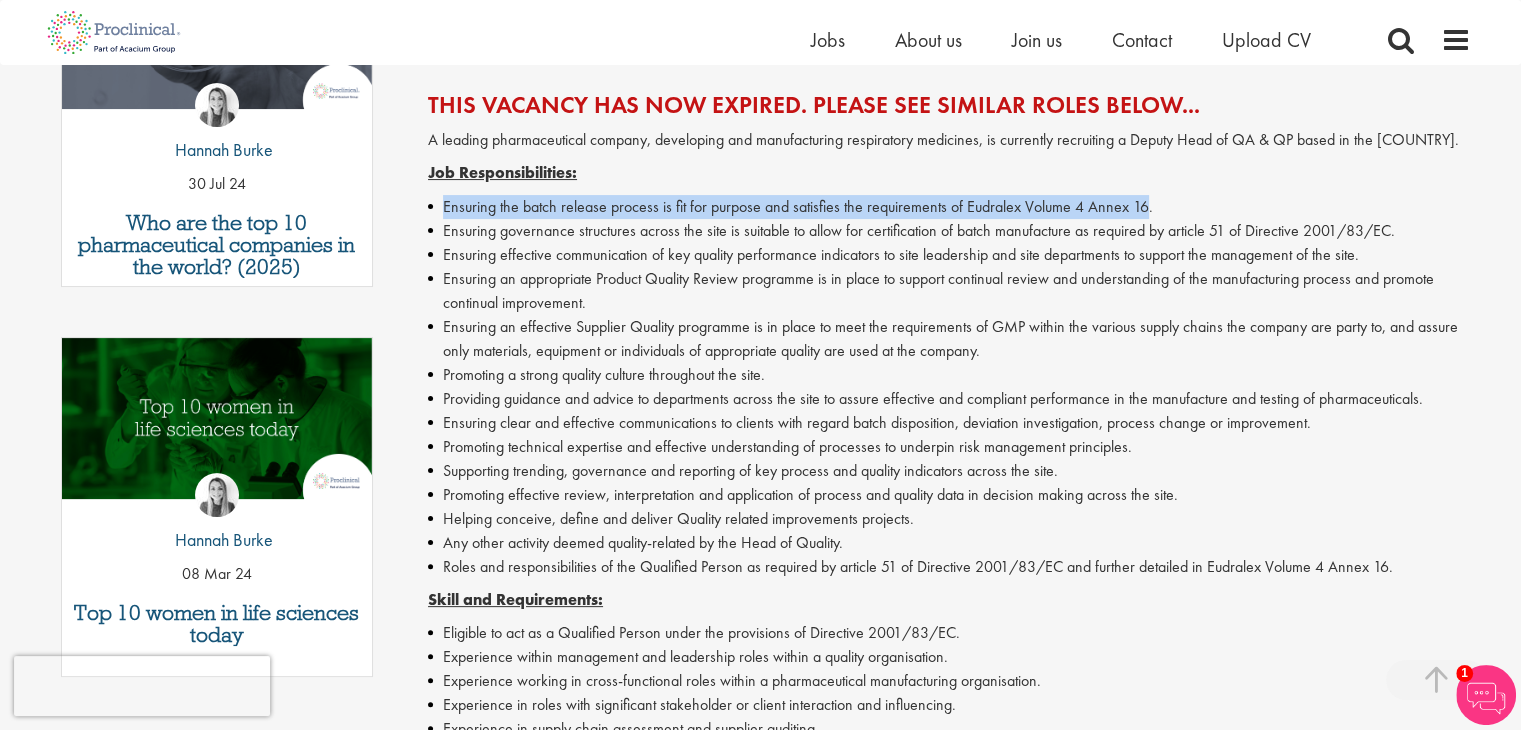 drag, startPoint x: 1141, startPoint y: 205, endPoint x: 444, endPoint y: 209, distance: 697.0115 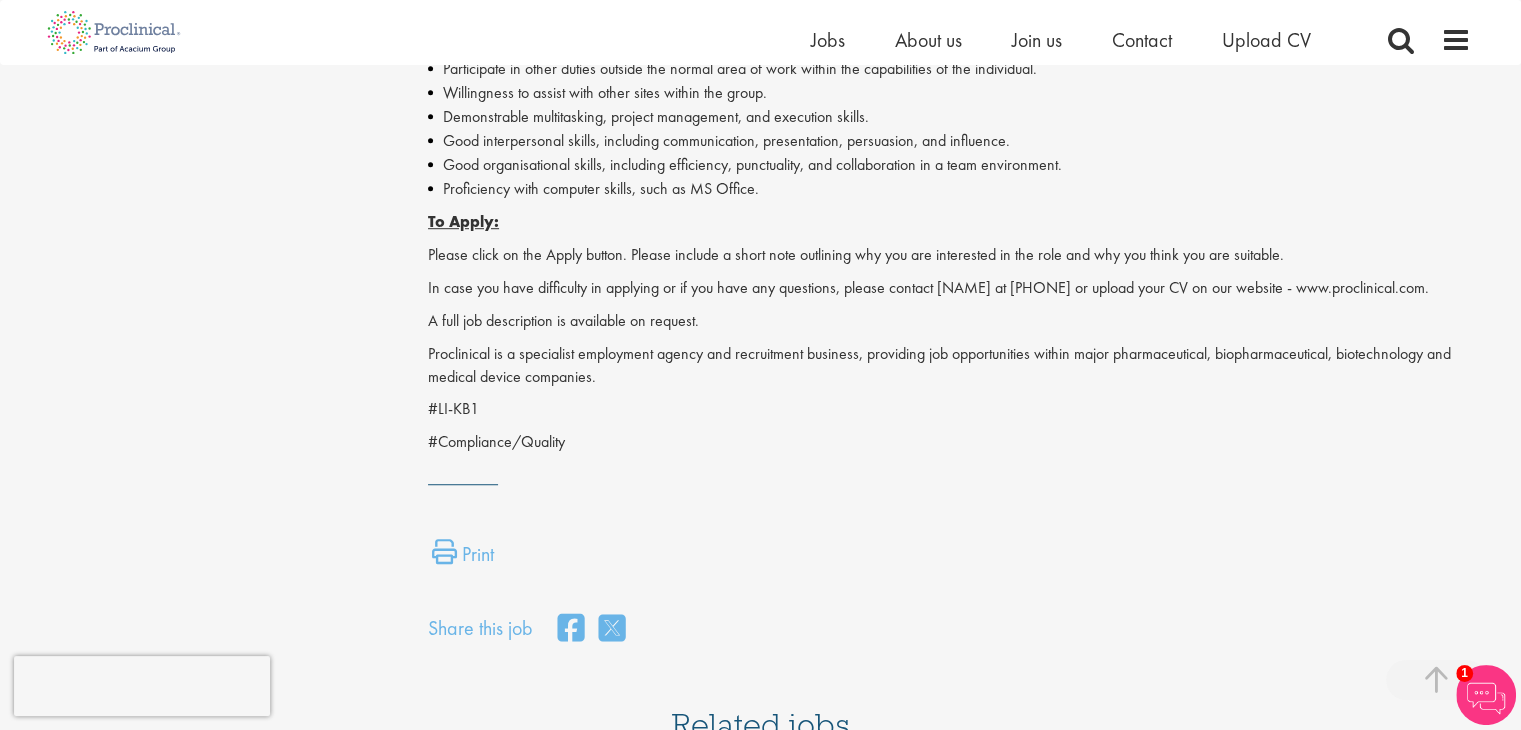 scroll, scrollTop: 2000, scrollLeft: 0, axis: vertical 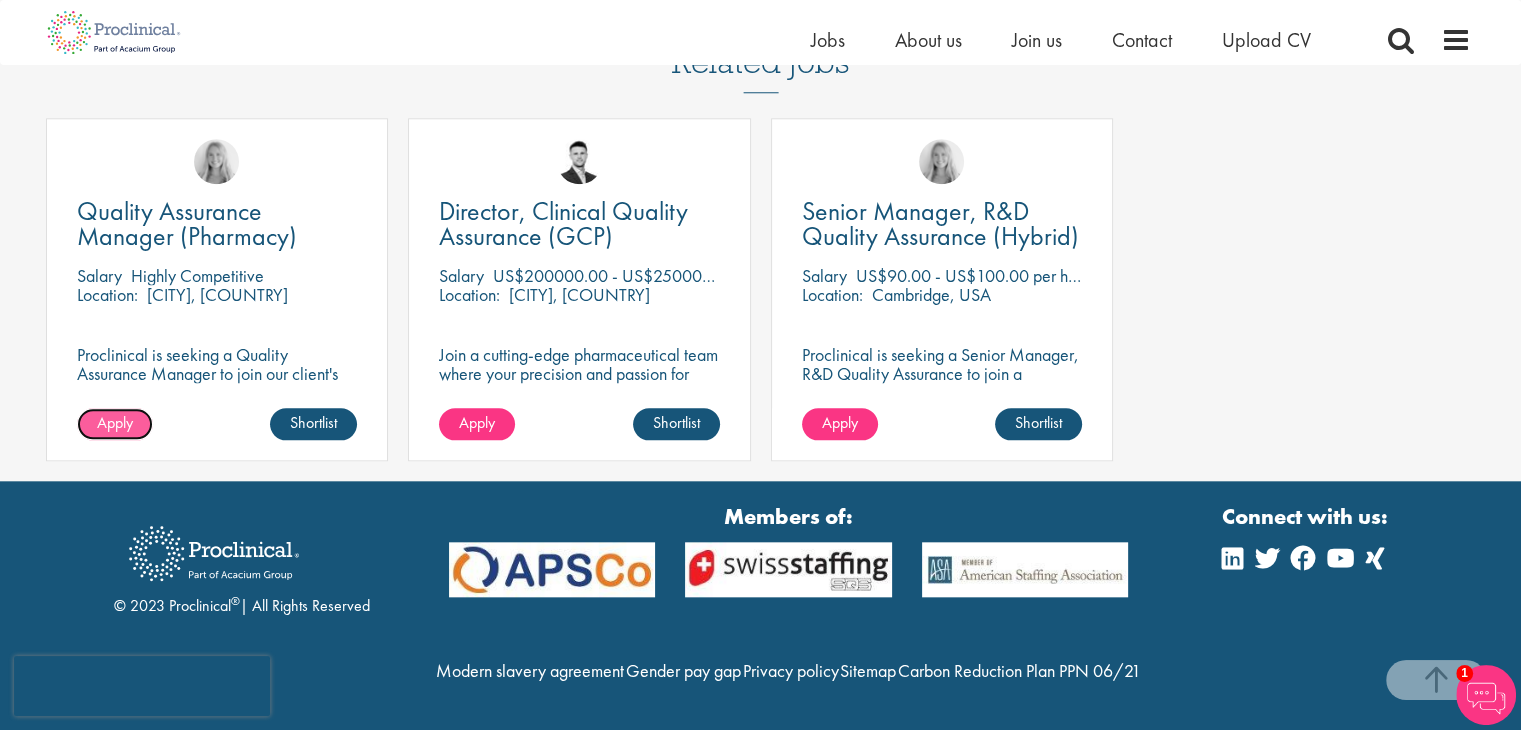 click on "Apply" at bounding box center (115, 422) 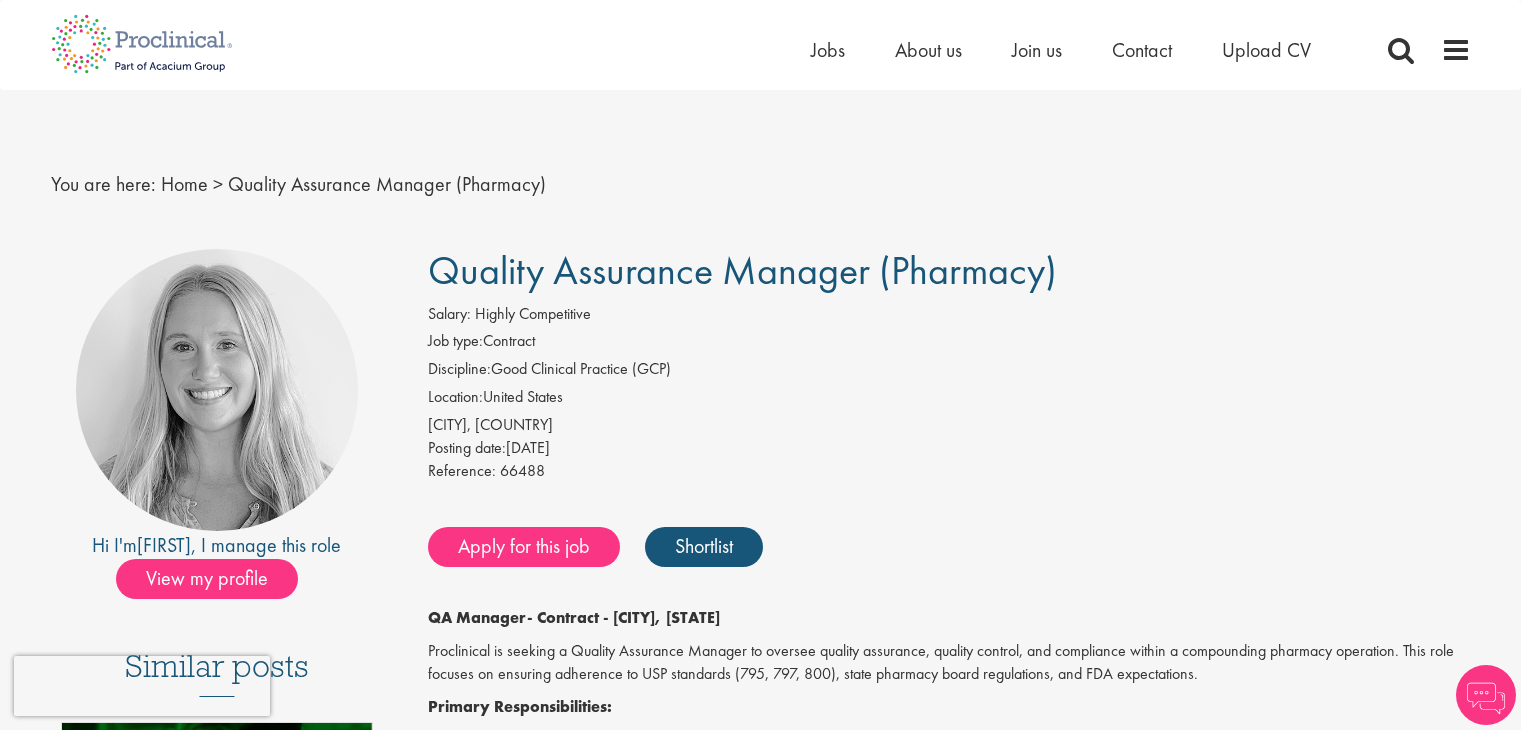 scroll, scrollTop: 0, scrollLeft: 0, axis: both 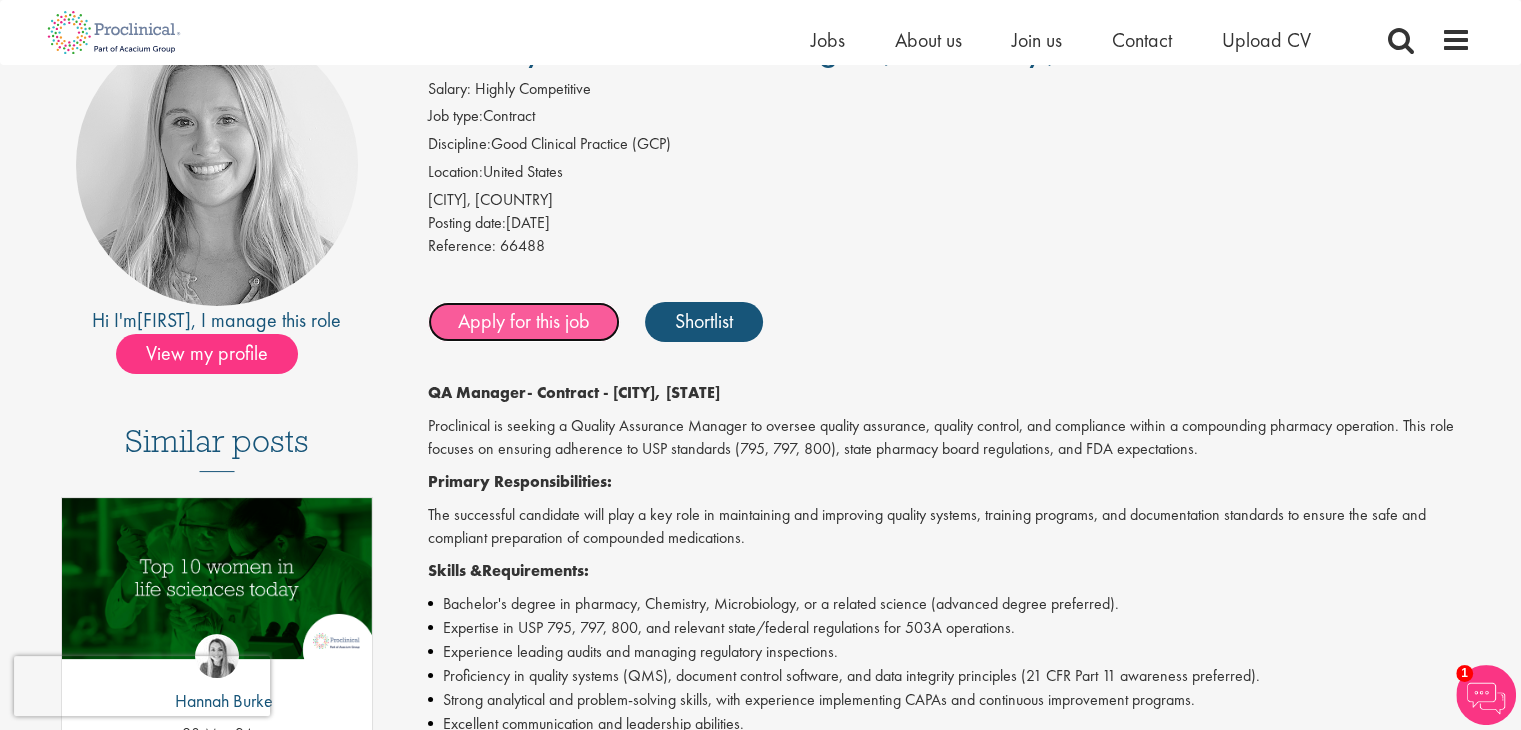 click on "Apply for this job" at bounding box center [524, 322] 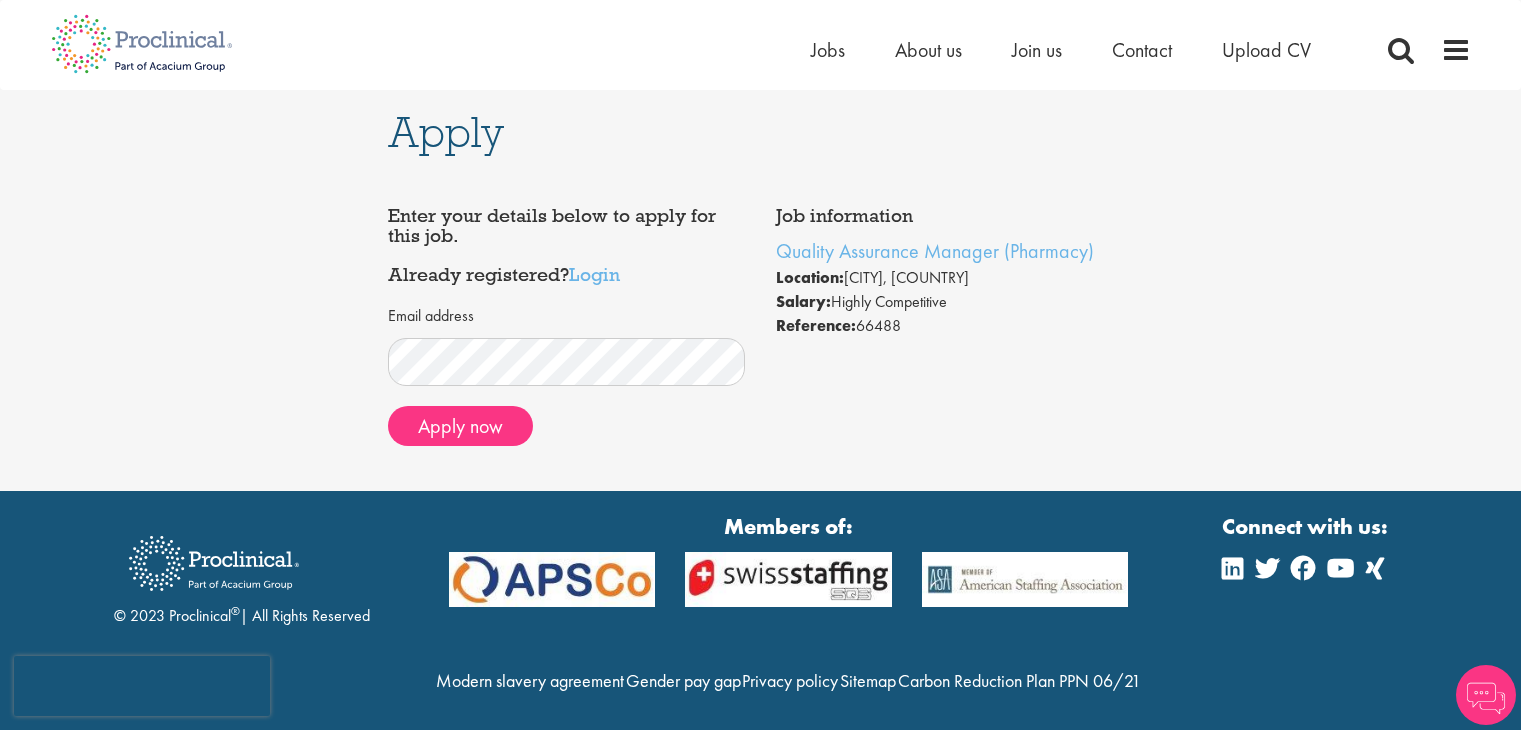scroll, scrollTop: 0, scrollLeft: 0, axis: both 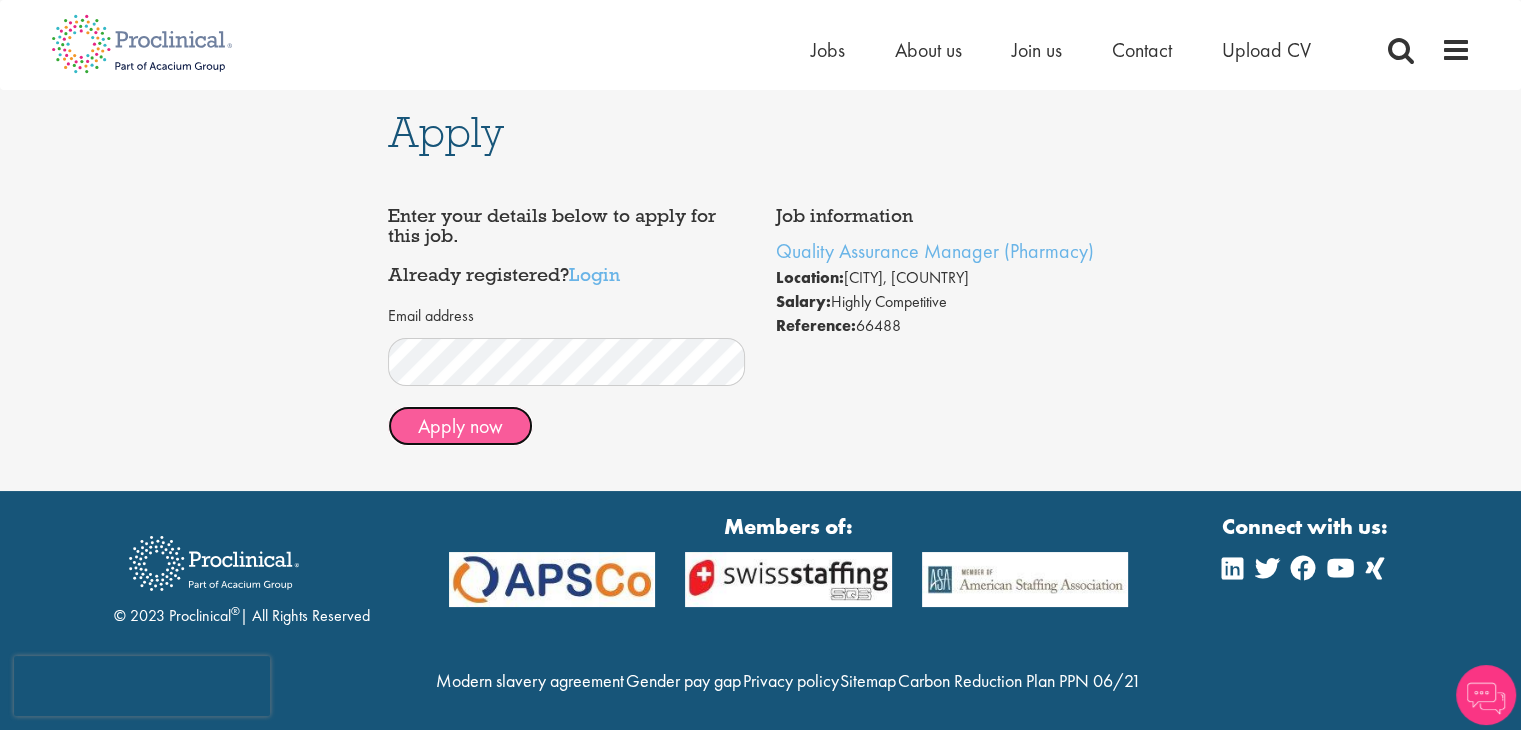 click on "Apply now" at bounding box center [460, 426] 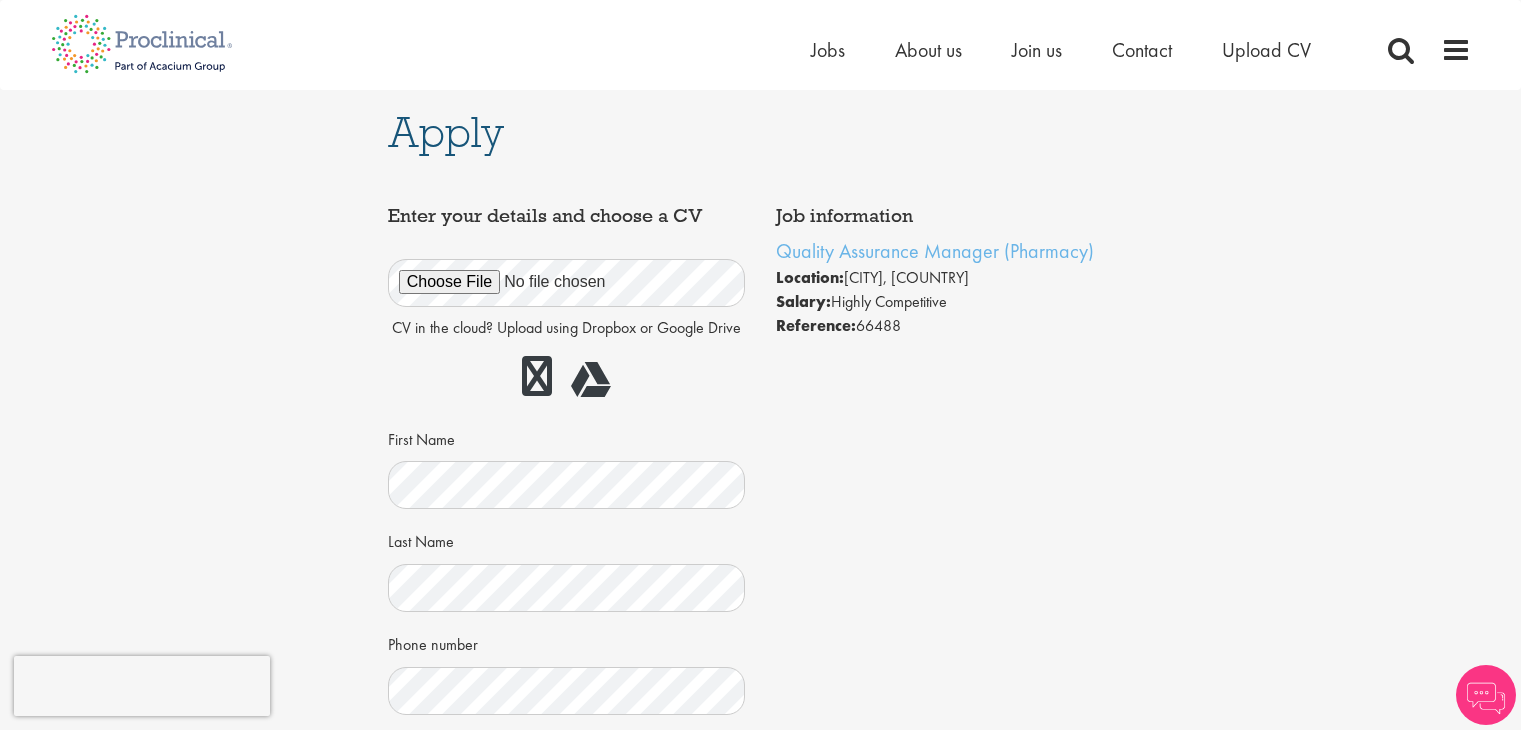 scroll, scrollTop: 0, scrollLeft: 0, axis: both 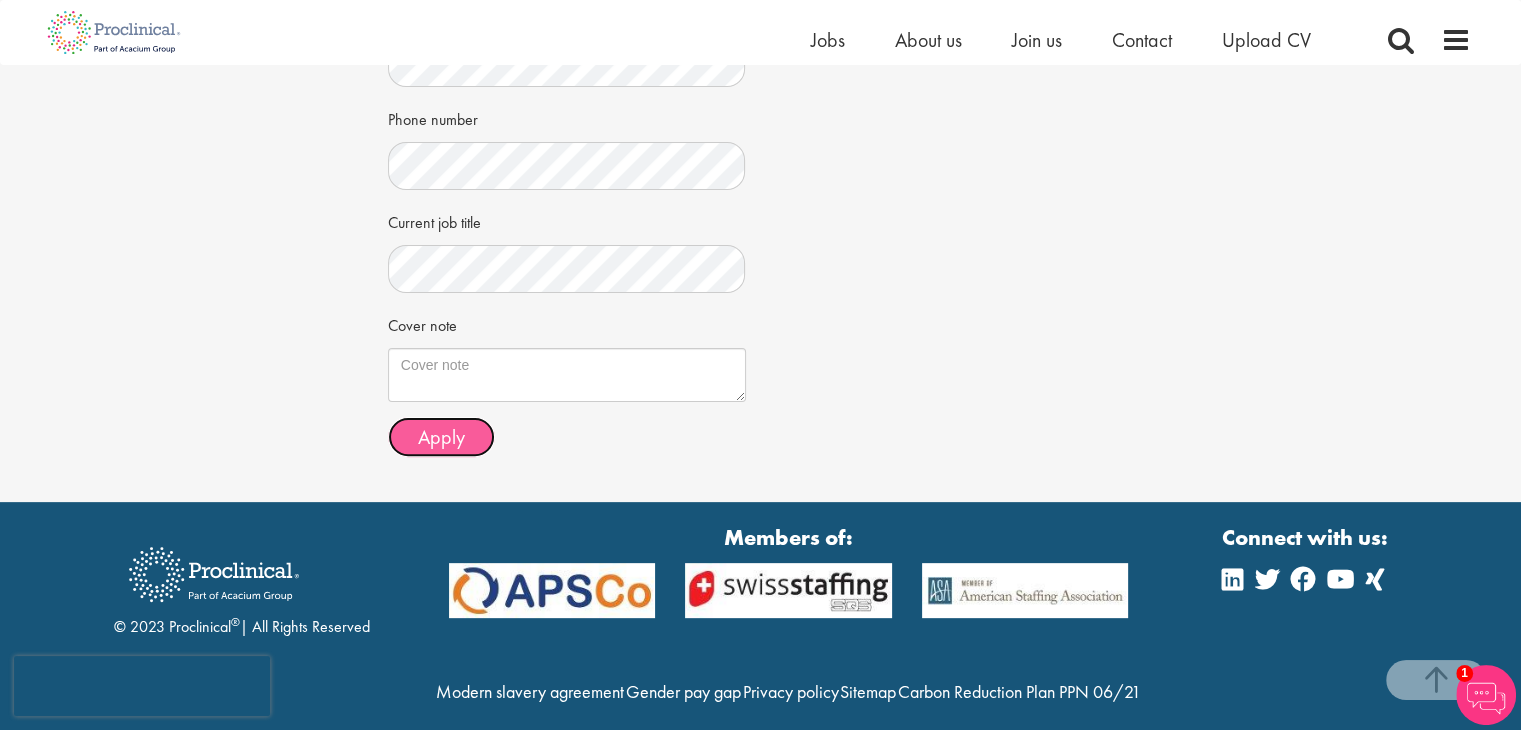 click on "Apply" at bounding box center (441, 437) 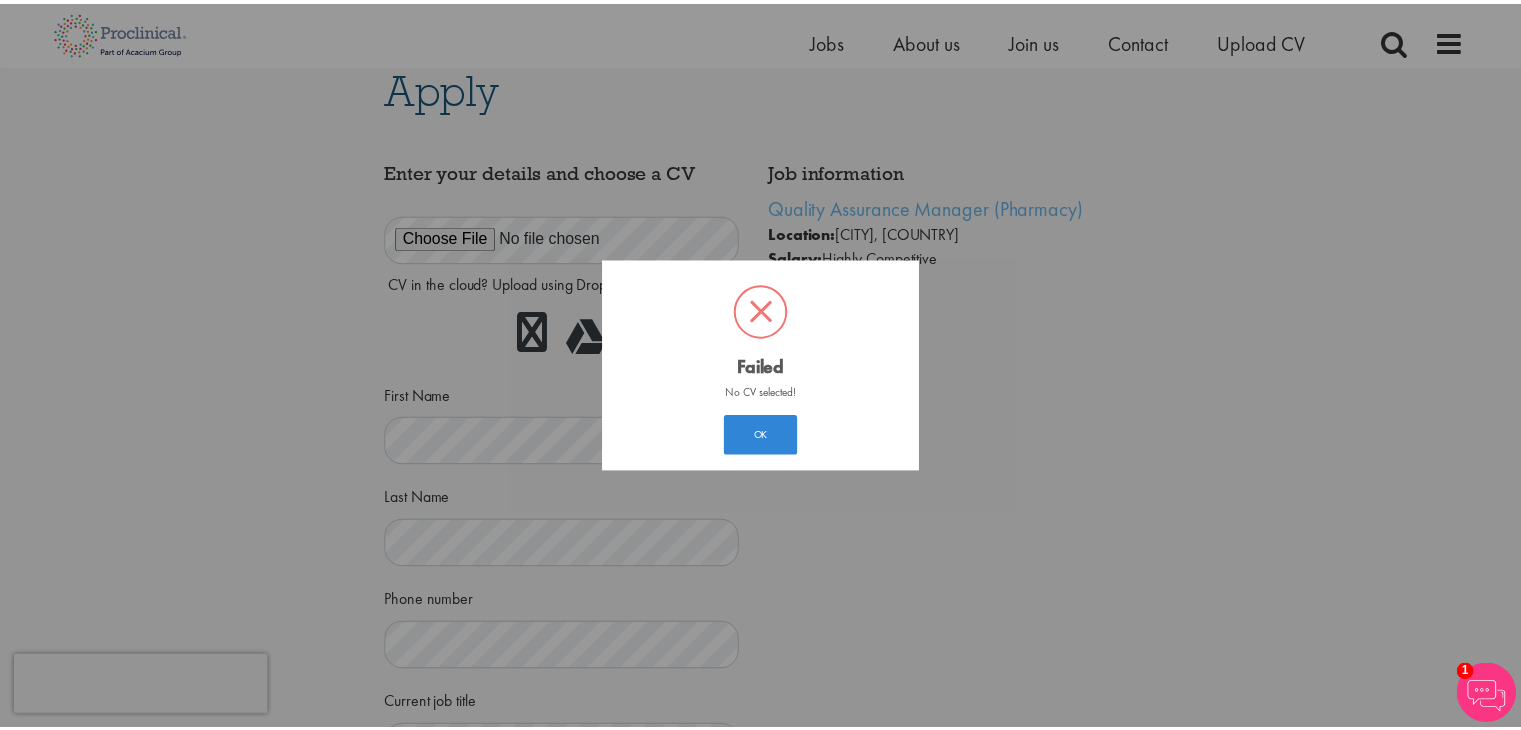 scroll, scrollTop: 10, scrollLeft: 0, axis: vertical 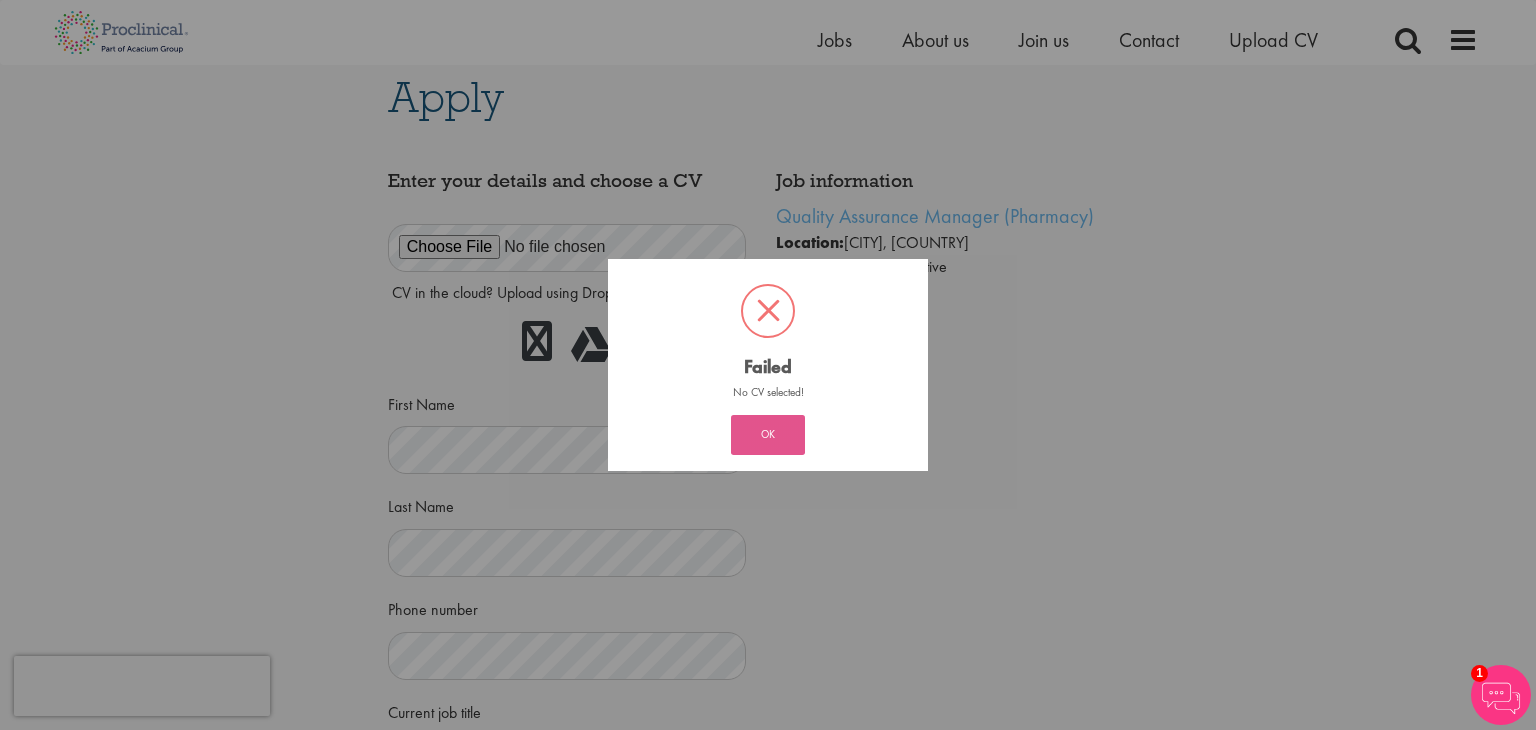 click on "OK" at bounding box center (768, 435) 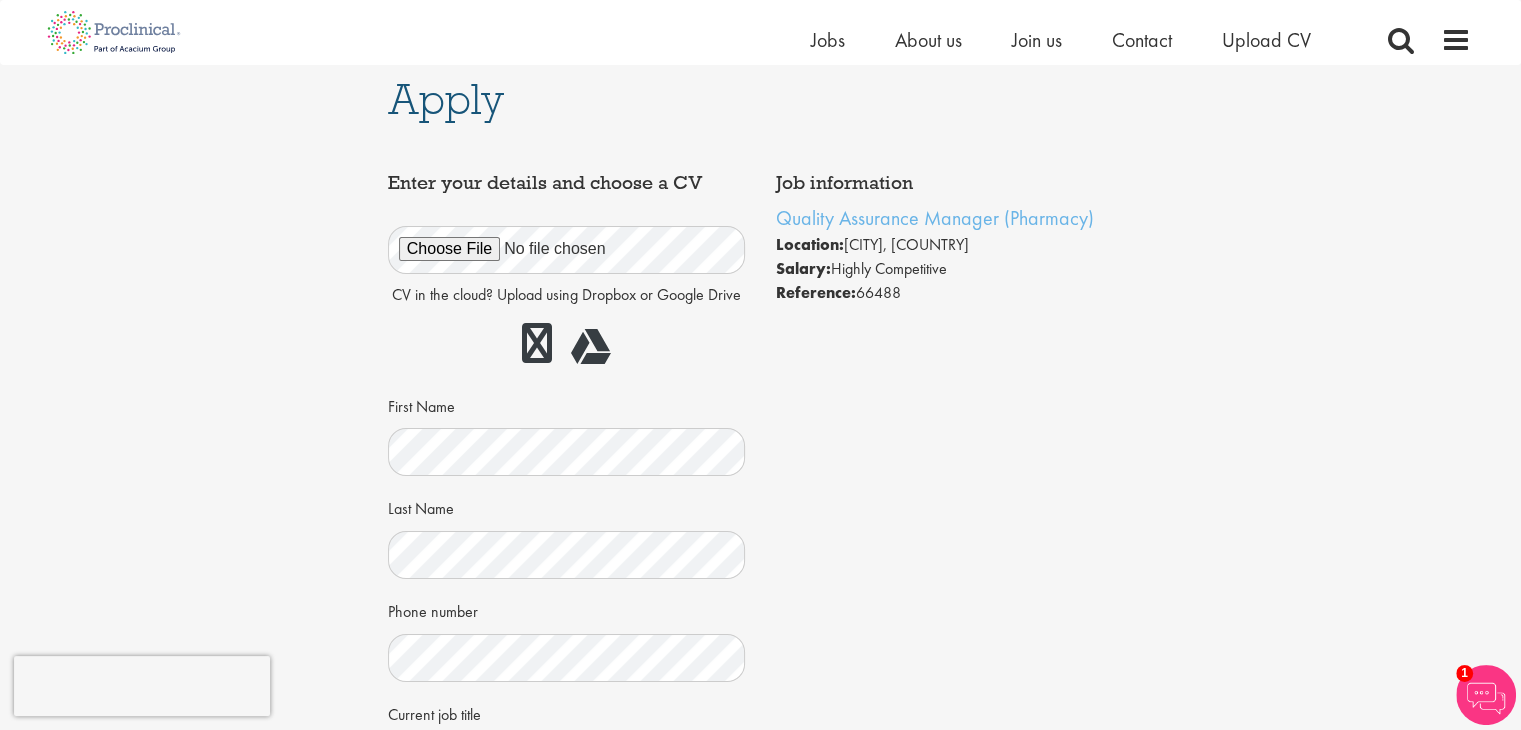 scroll, scrollTop: 0, scrollLeft: 0, axis: both 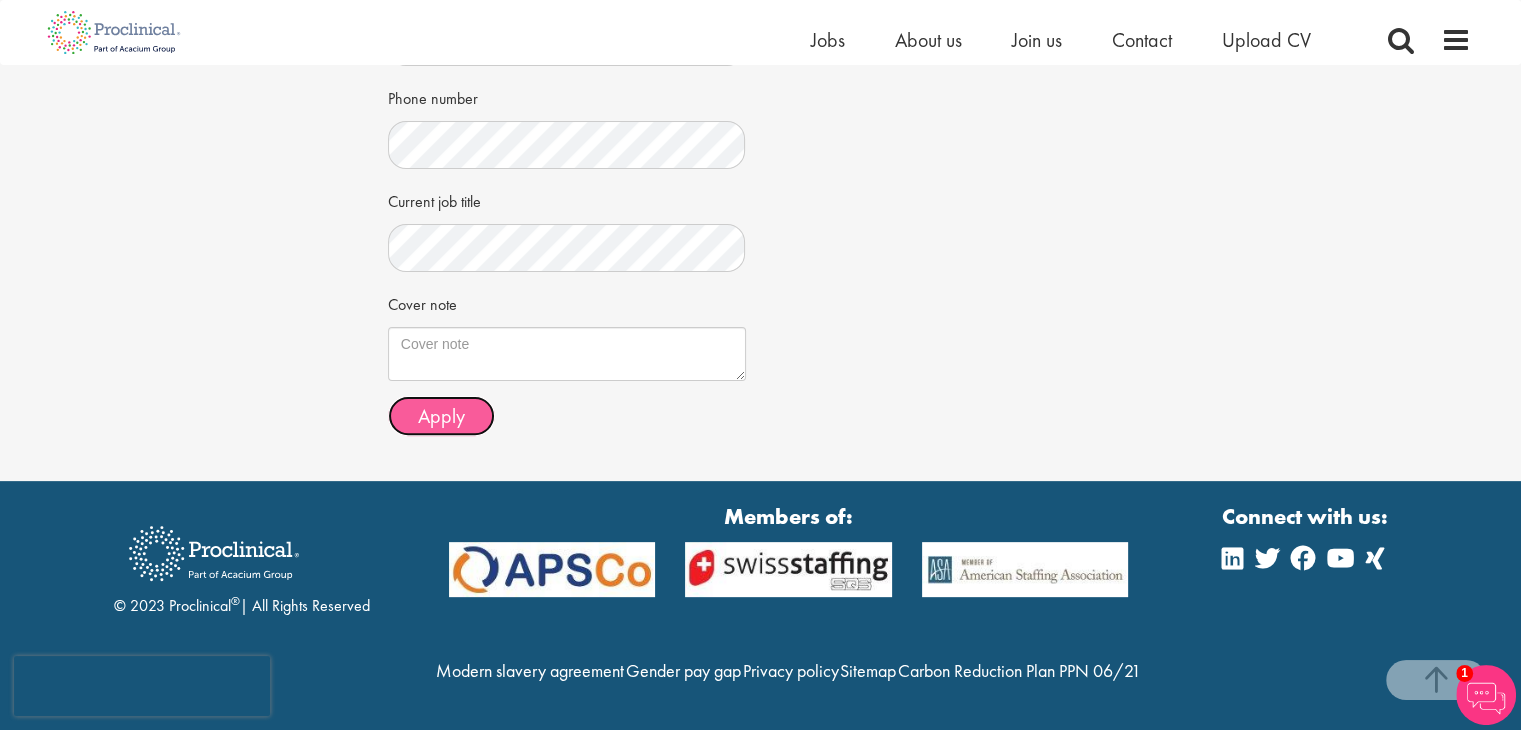 click on "Apply" at bounding box center (441, 416) 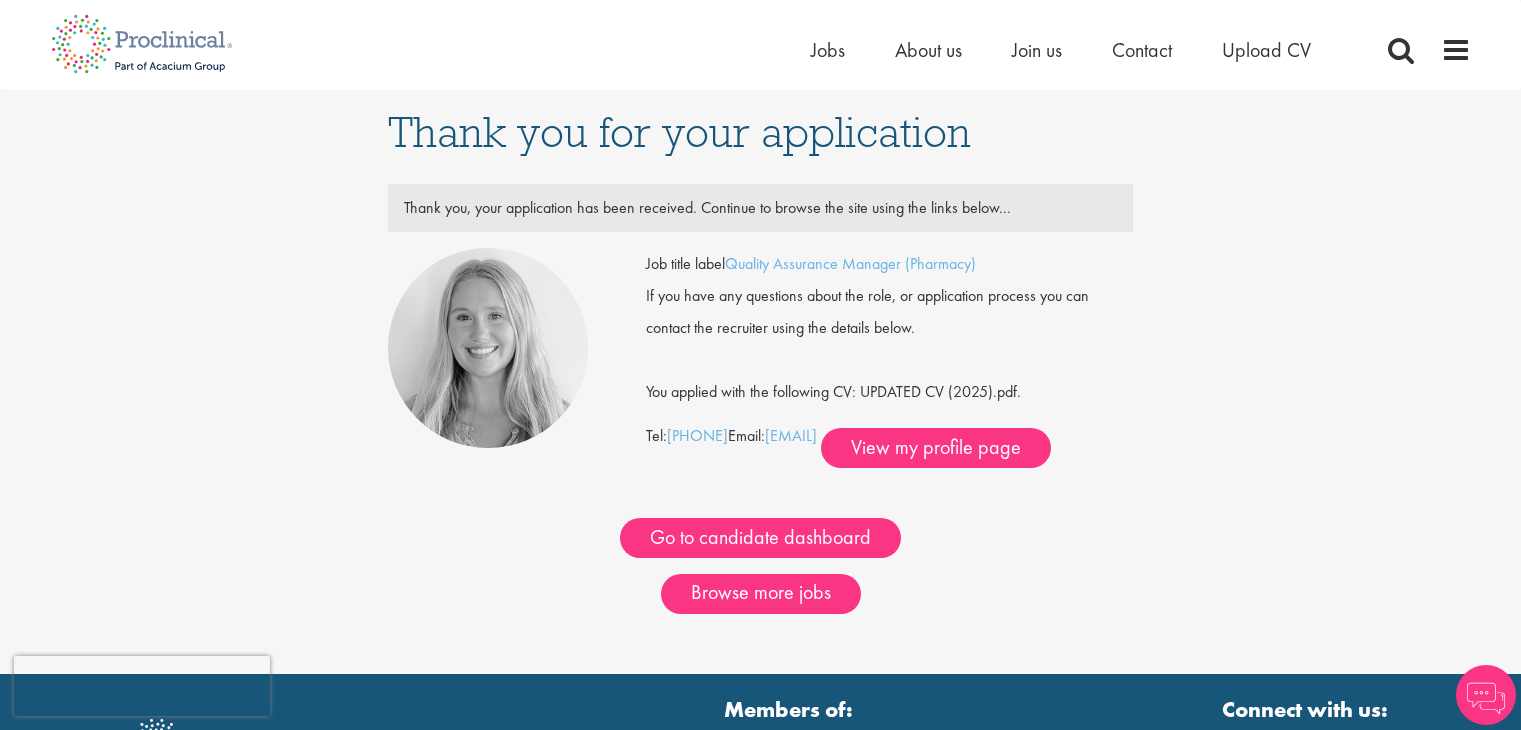 scroll, scrollTop: 0, scrollLeft: 0, axis: both 